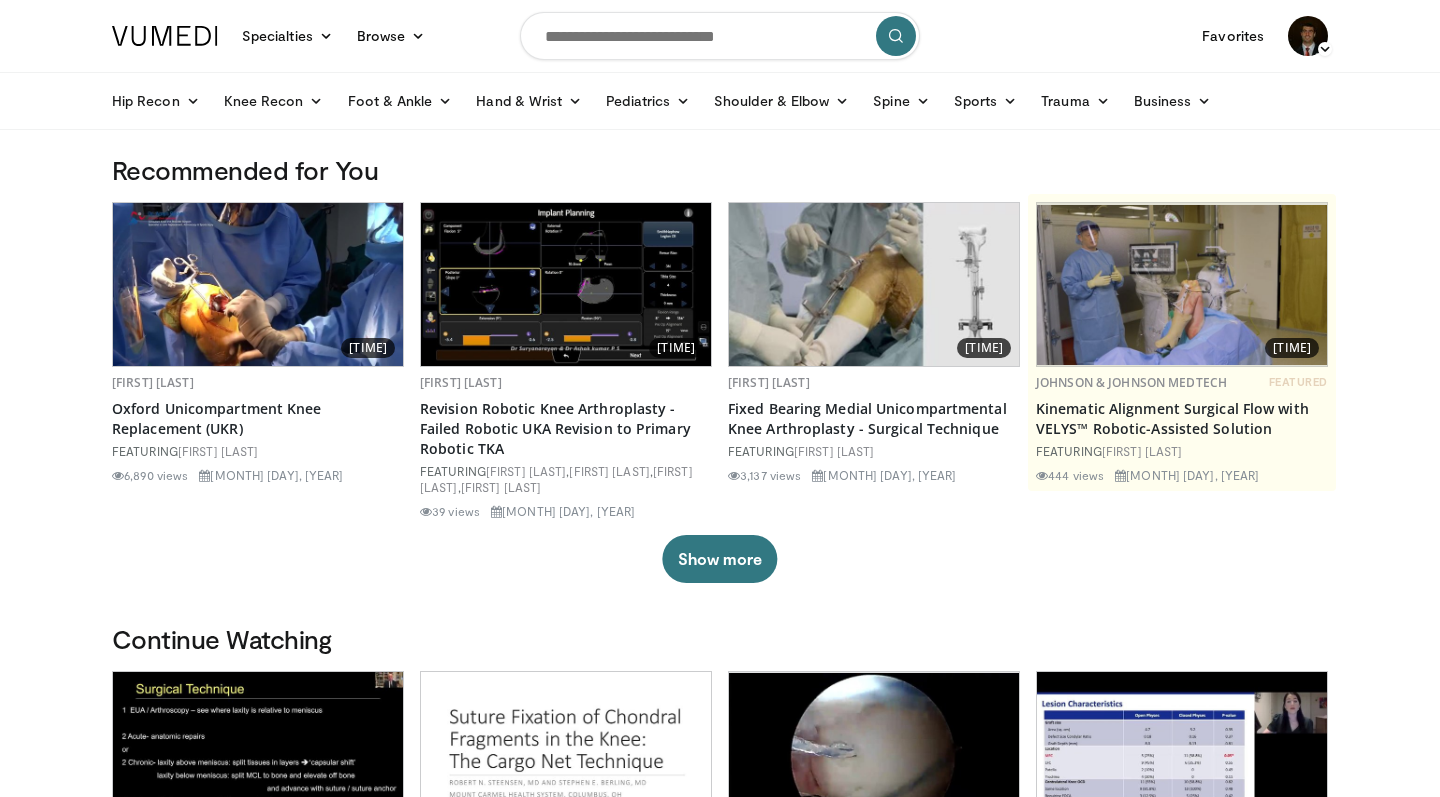 scroll, scrollTop: 0, scrollLeft: 0, axis: both 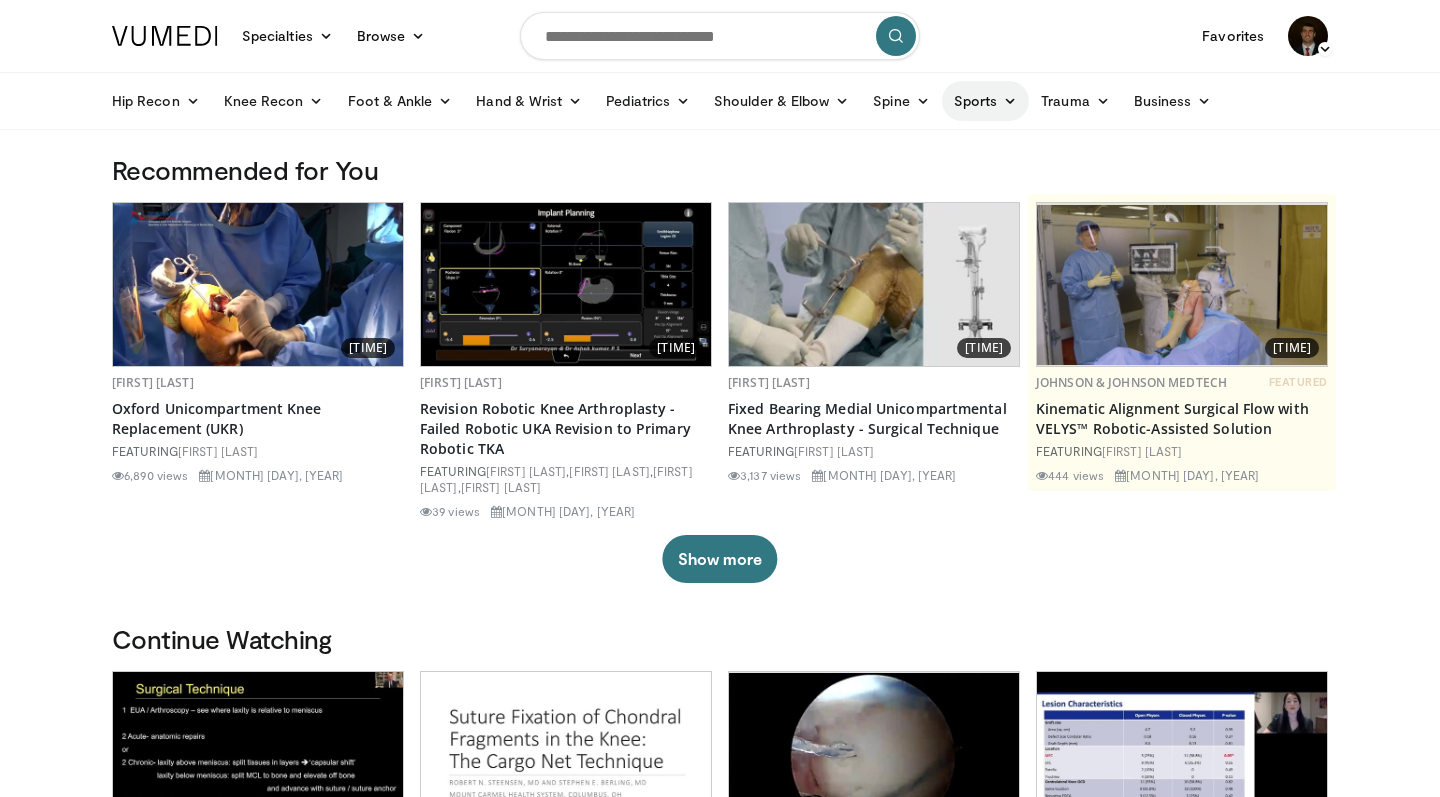 click on "Sports" at bounding box center [986, 101] 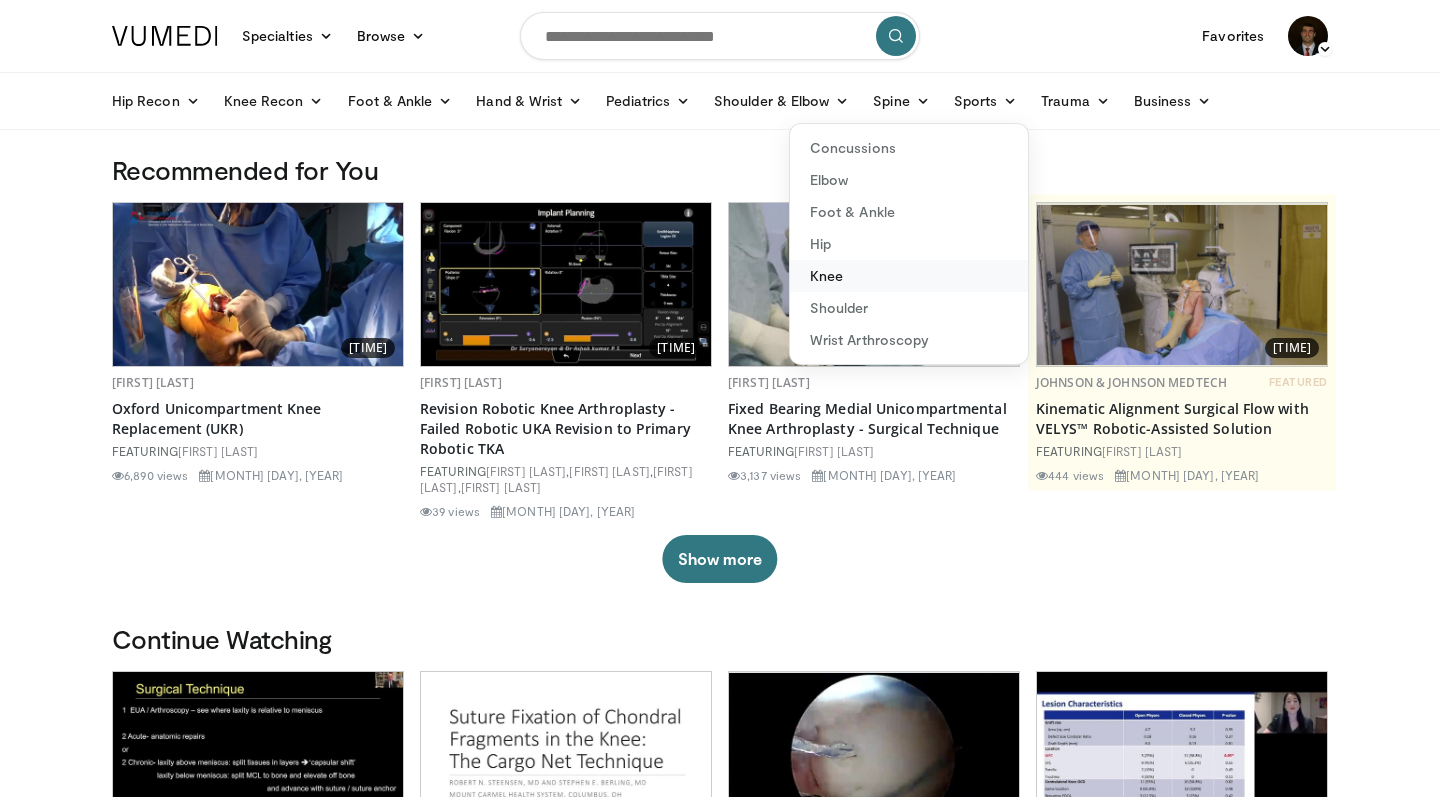 click on "Knee" at bounding box center (909, 276) 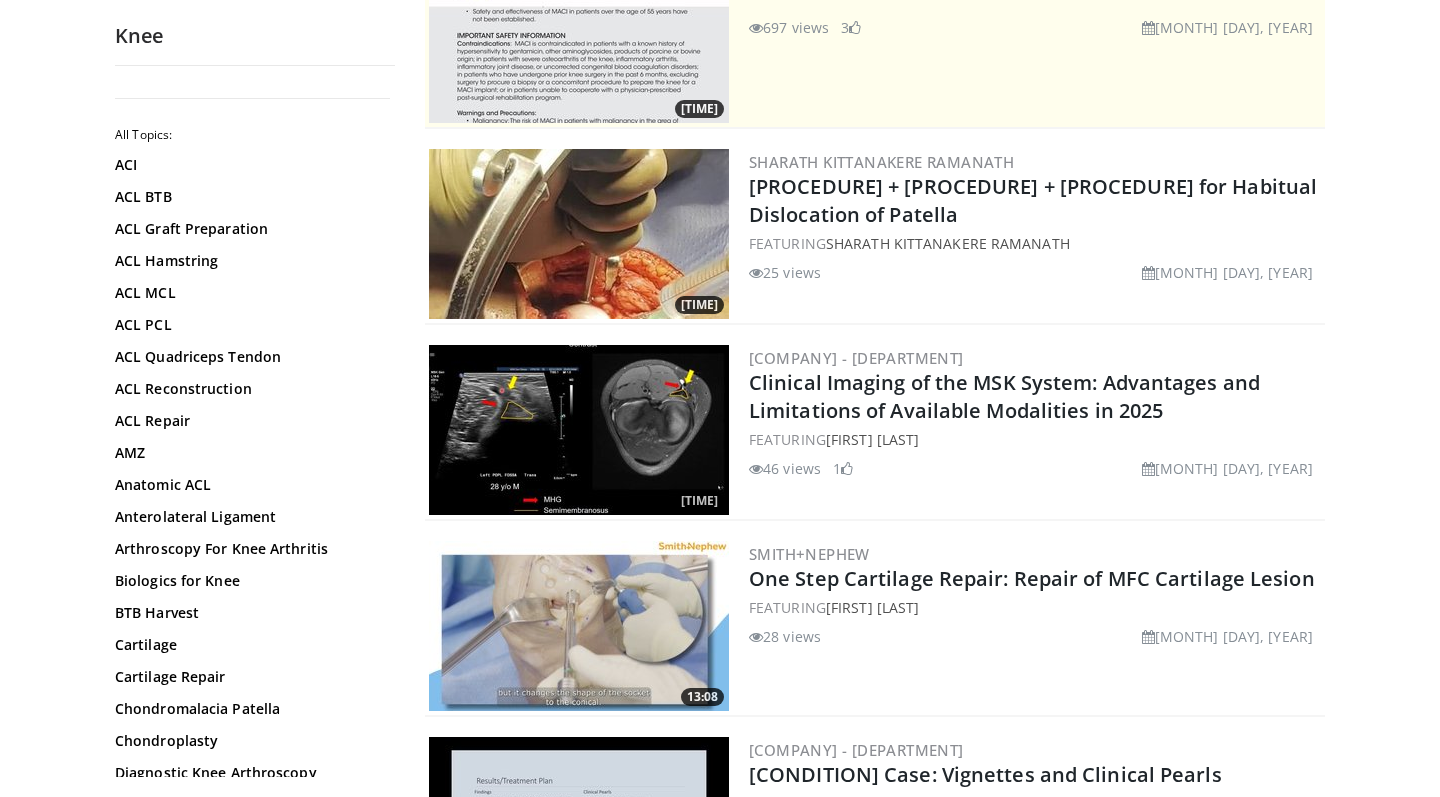 scroll, scrollTop: 279, scrollLeft: 0, axis: vertical 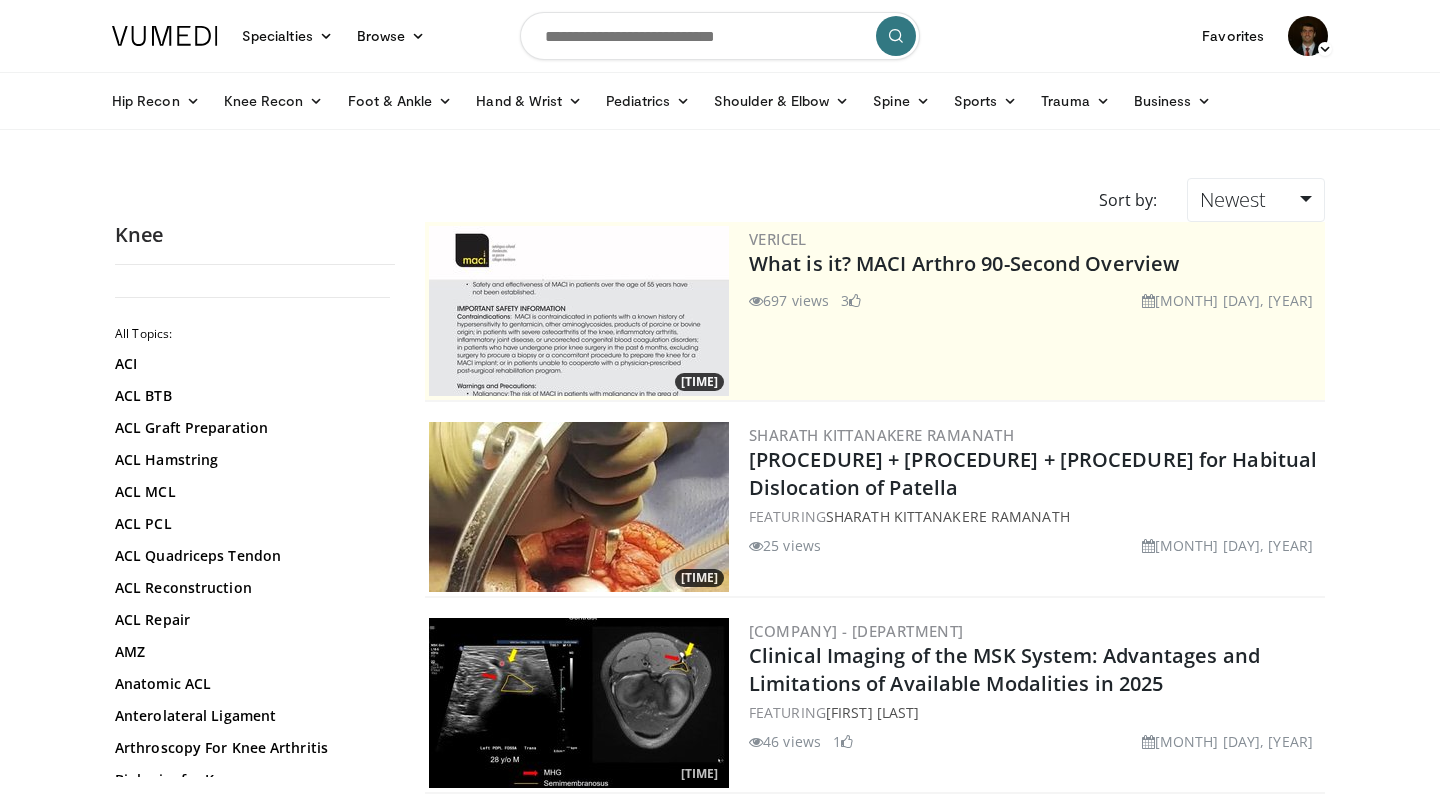 click at bounding box center [720, 36] 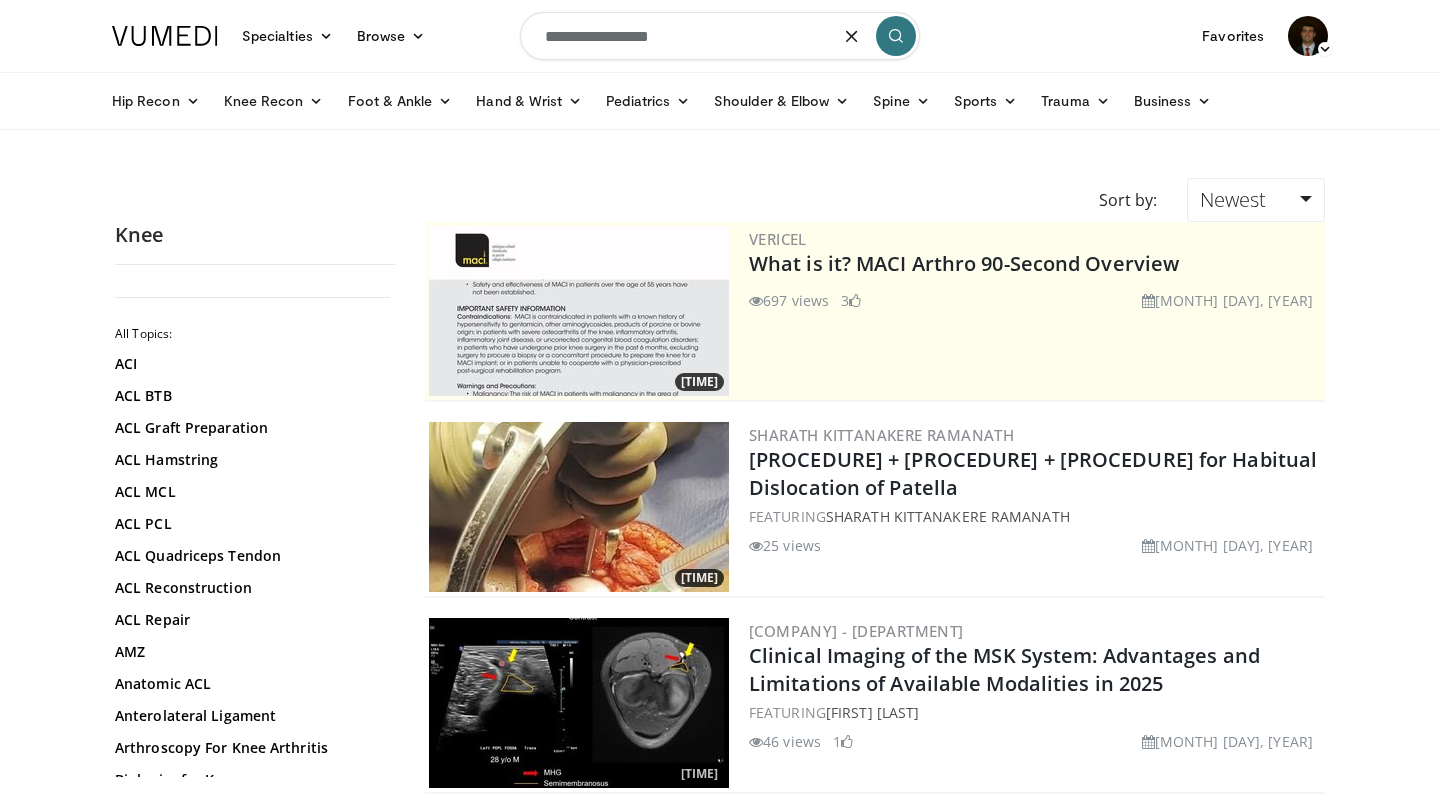 type on "**********" 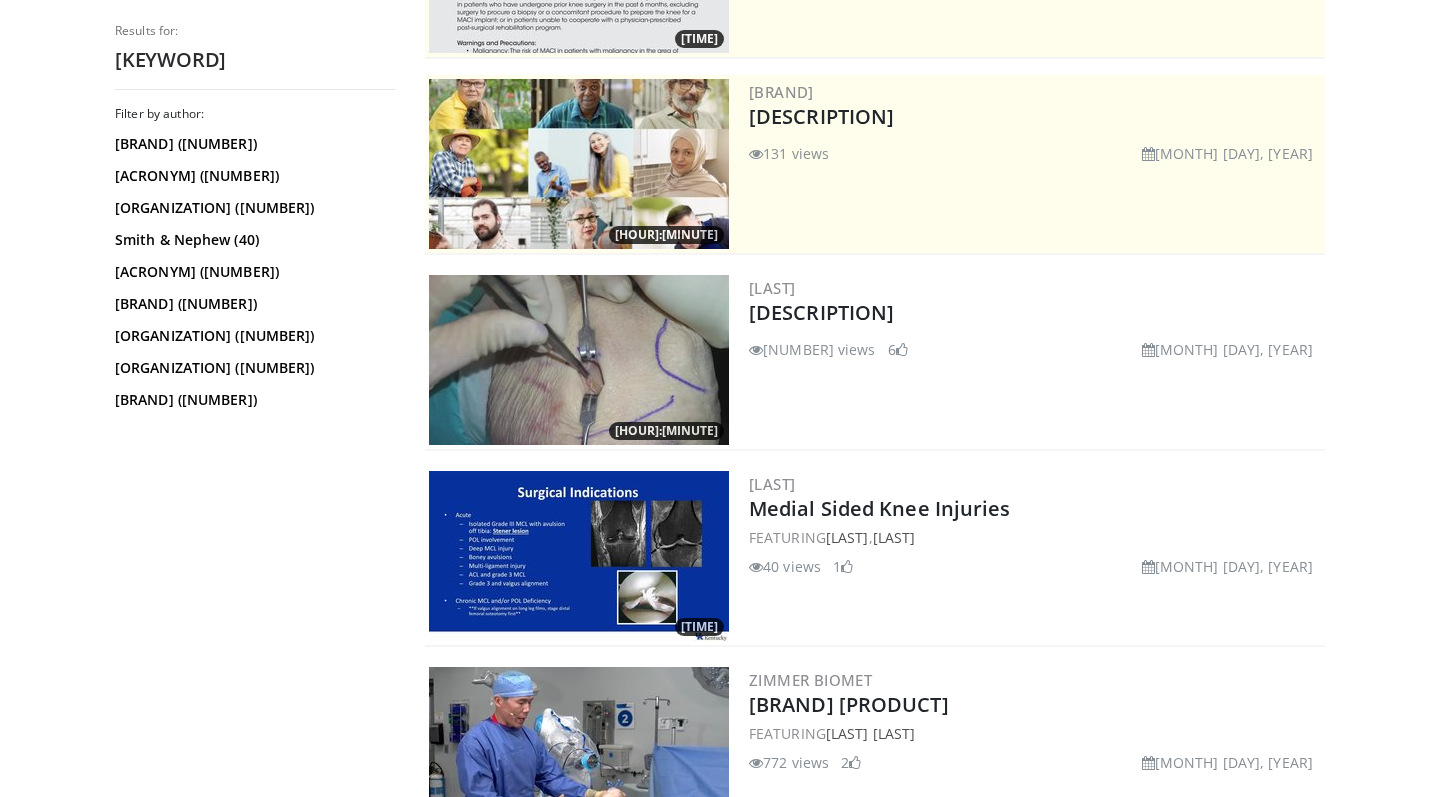 scroll, scrollTop: 345, scrollLeft: 0, axis: vertical 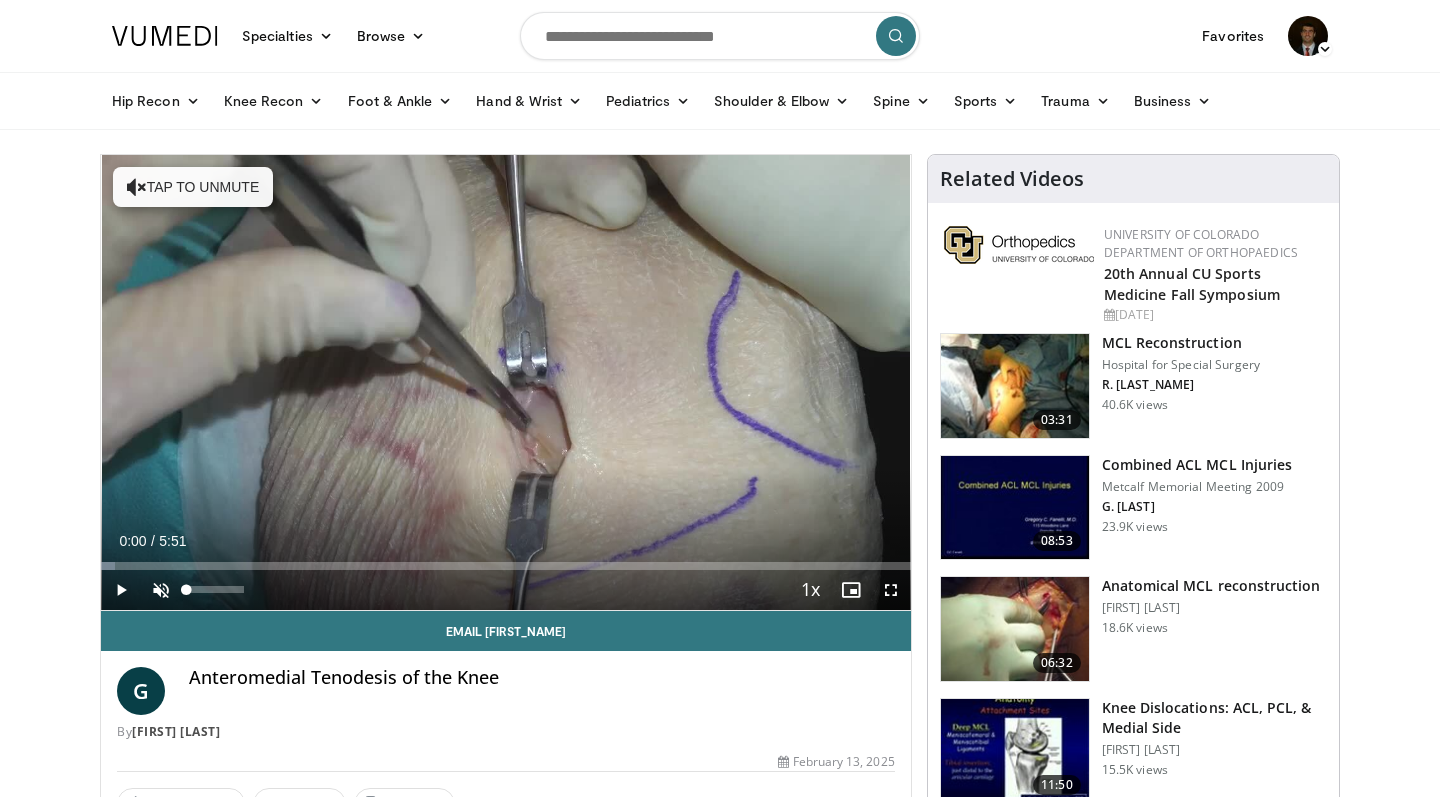 click at bounding box center (161, 590) 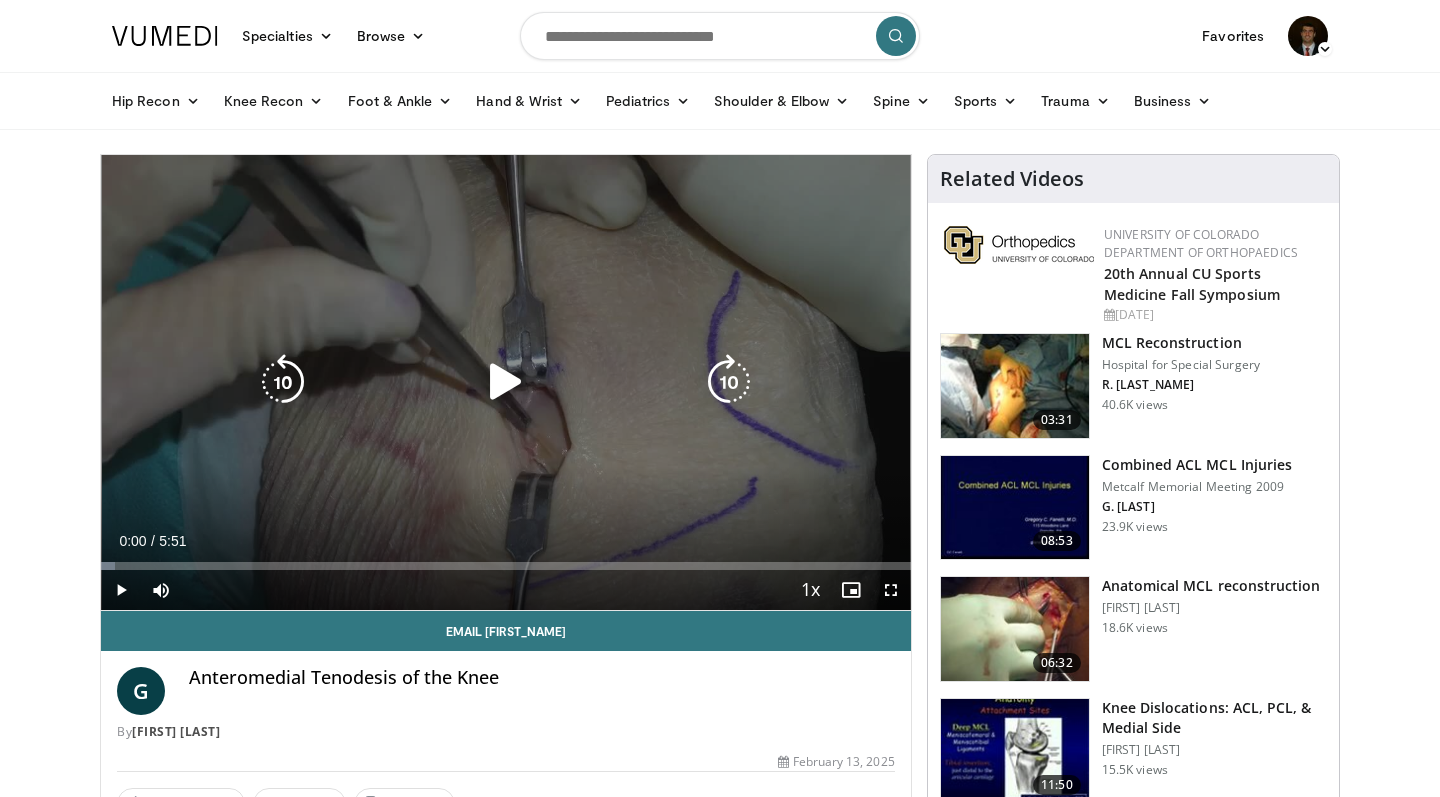 click at bounding box center (506, 382) 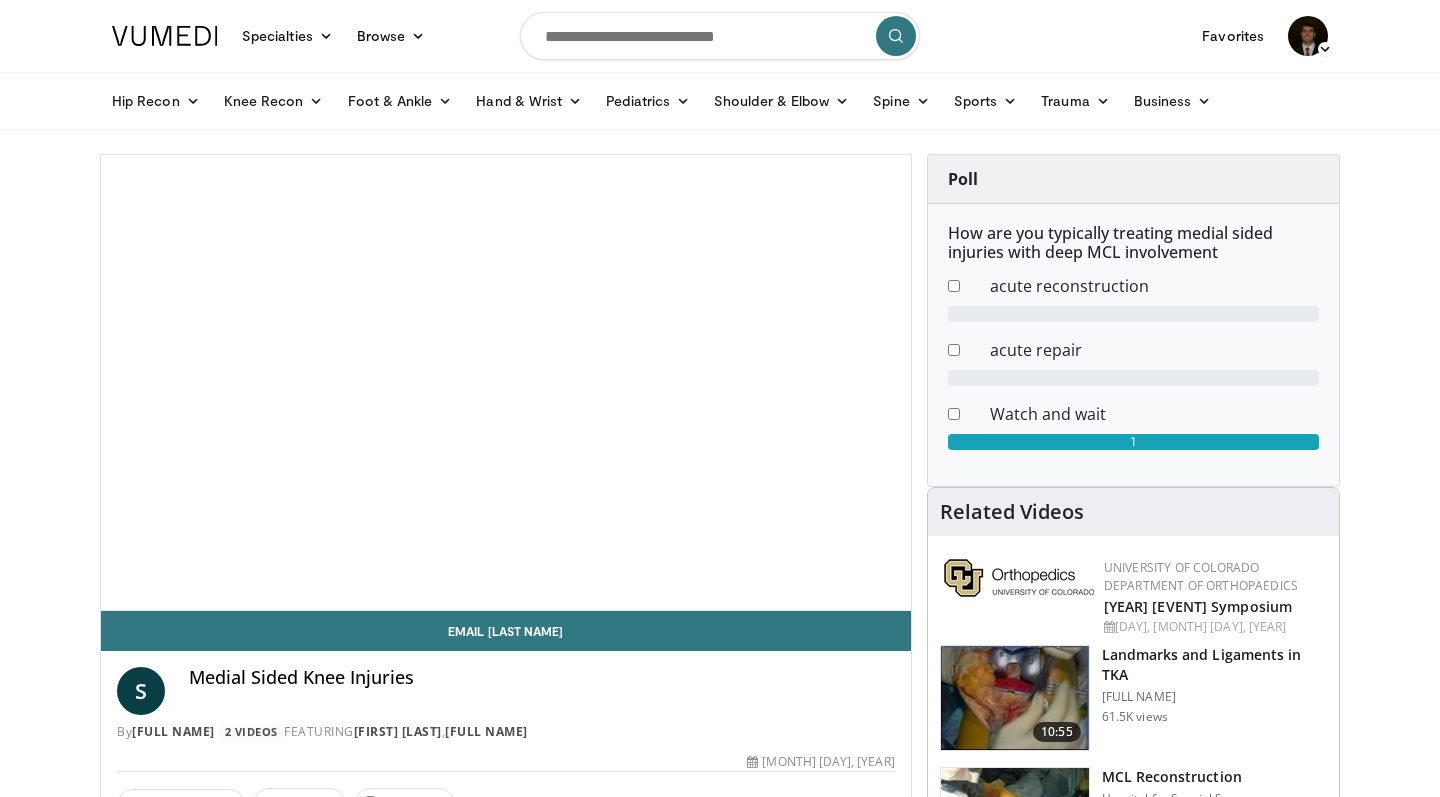 scroll, scrollTop: 0, scrollLeft: 0, axis: both 